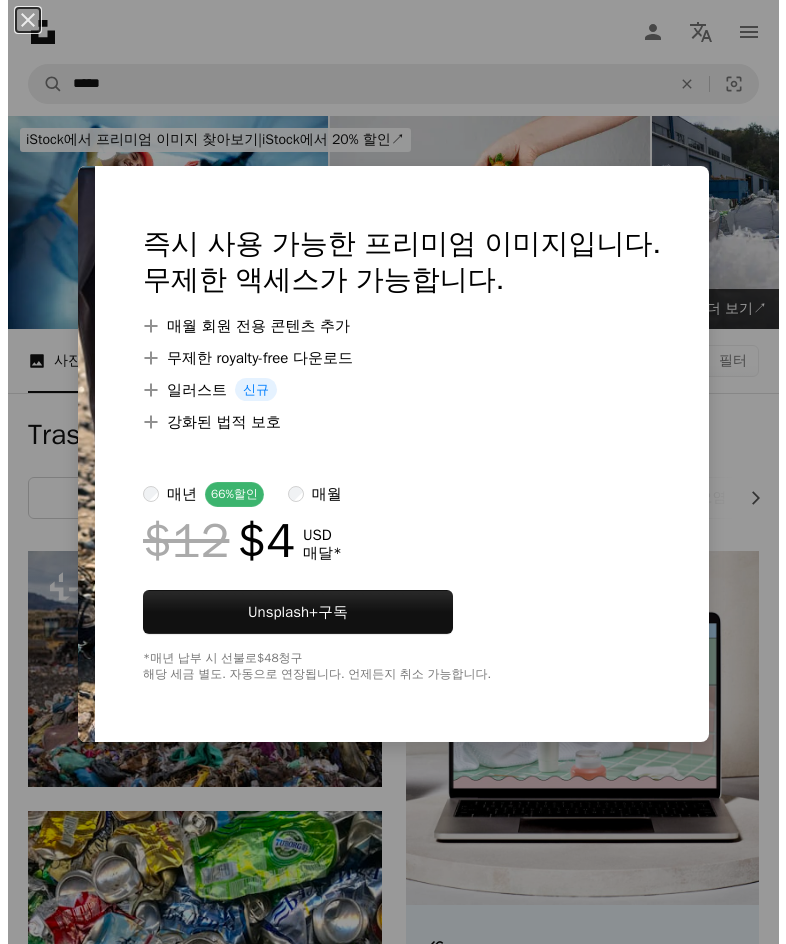 scroll, scrollTop: 2528, scrollLeft: 0, axis: vertical 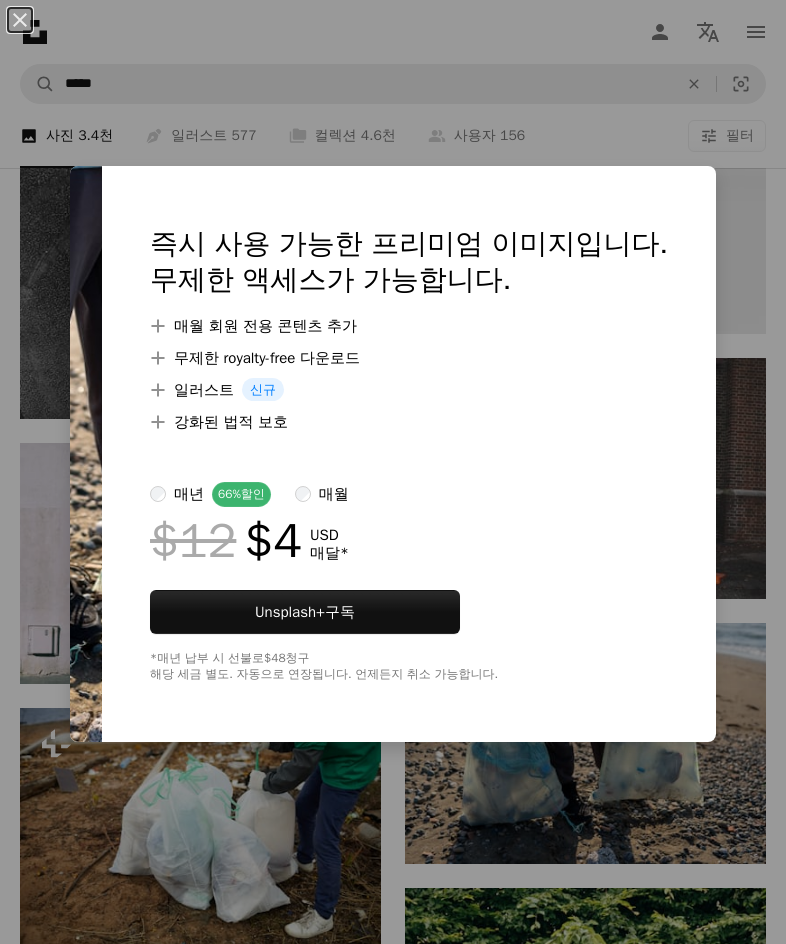 click on "An X shape 즉시 사용 가능한 프리미엄 이미지입니다. 무제한 액세스가 가능합니다. A plus sign 매월 회원 전용 콘텐츠 추가 A plus sign 무제한 royalty-free 다운로드 A plus sign 일러스트  신규 A plus sign 강화된 법적 보호 매년 66%  할인 매월 $12   $4 USD 매달 * Unsplash+  구독 *매년 납부 시 선불로  $48  청구 해당 세금 별도. 자동으로 연장됩니다. 언제든지 취소 가능합니다." at bounding box center [393, 472] 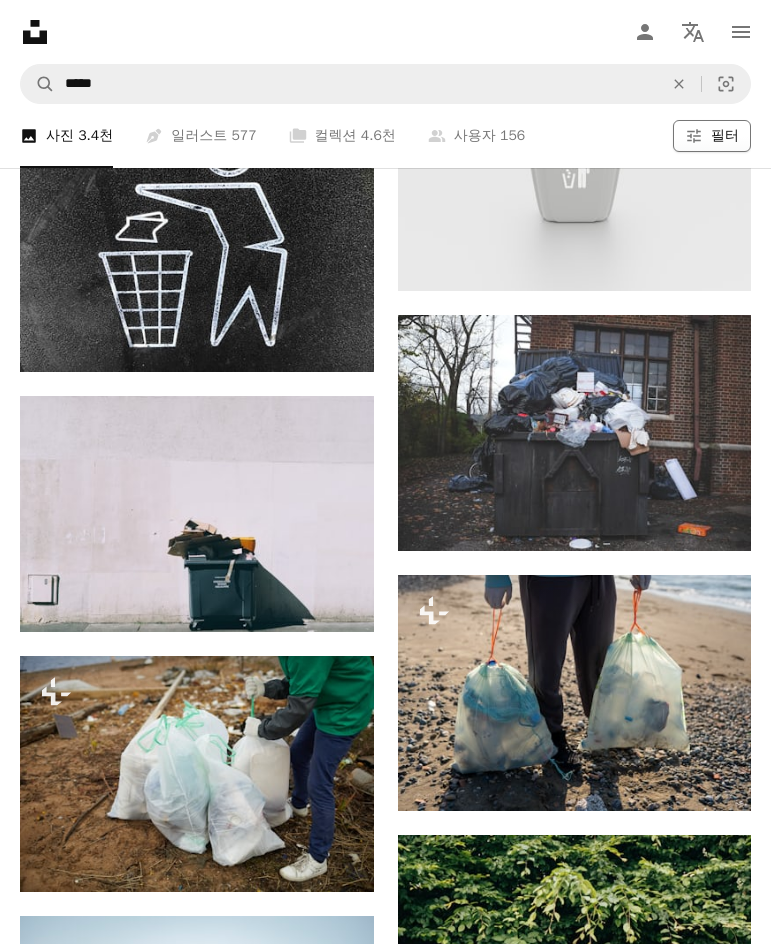 click on "Filters" 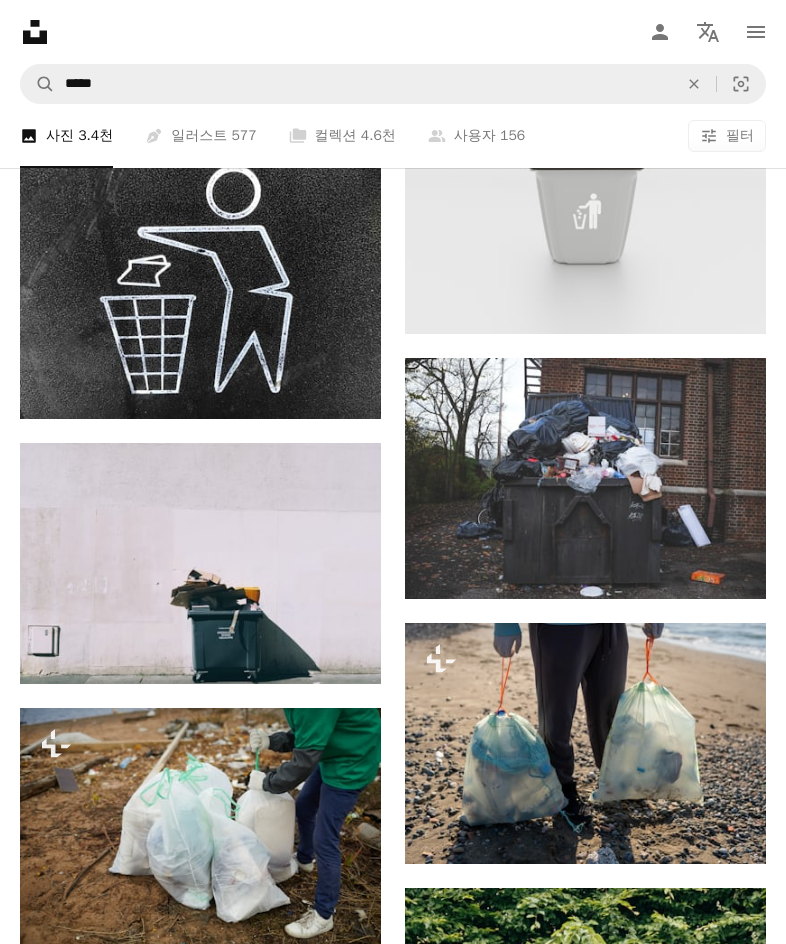 click on "무료" at bounding box center [393, 3285] 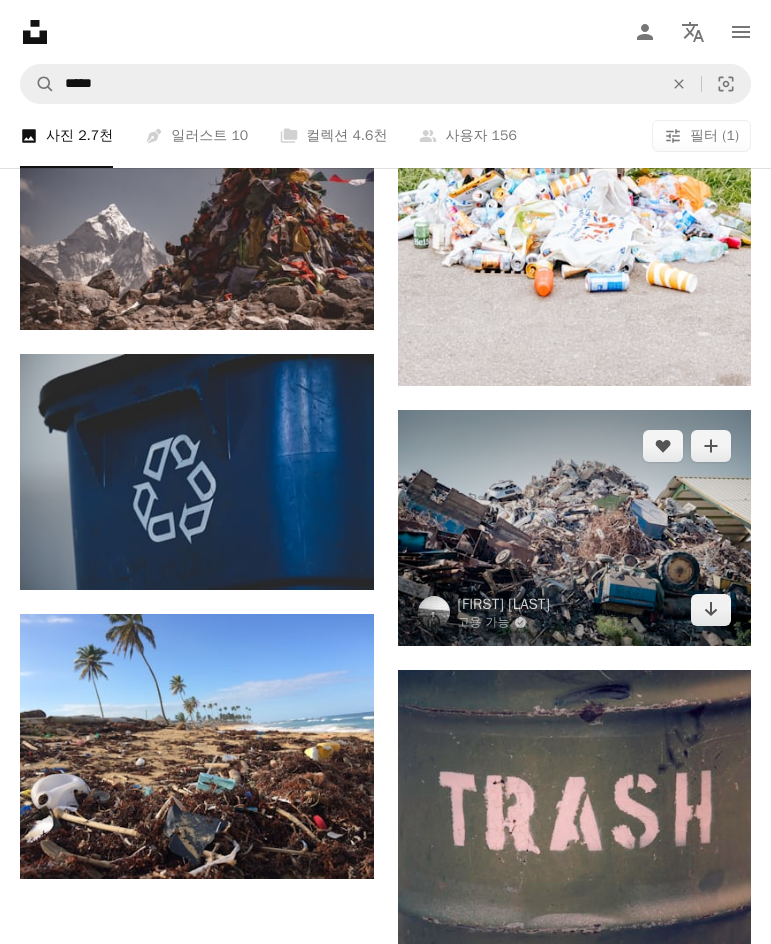 scroll, scrollTop: 2800, scrollLeft: 0, axis: vertical 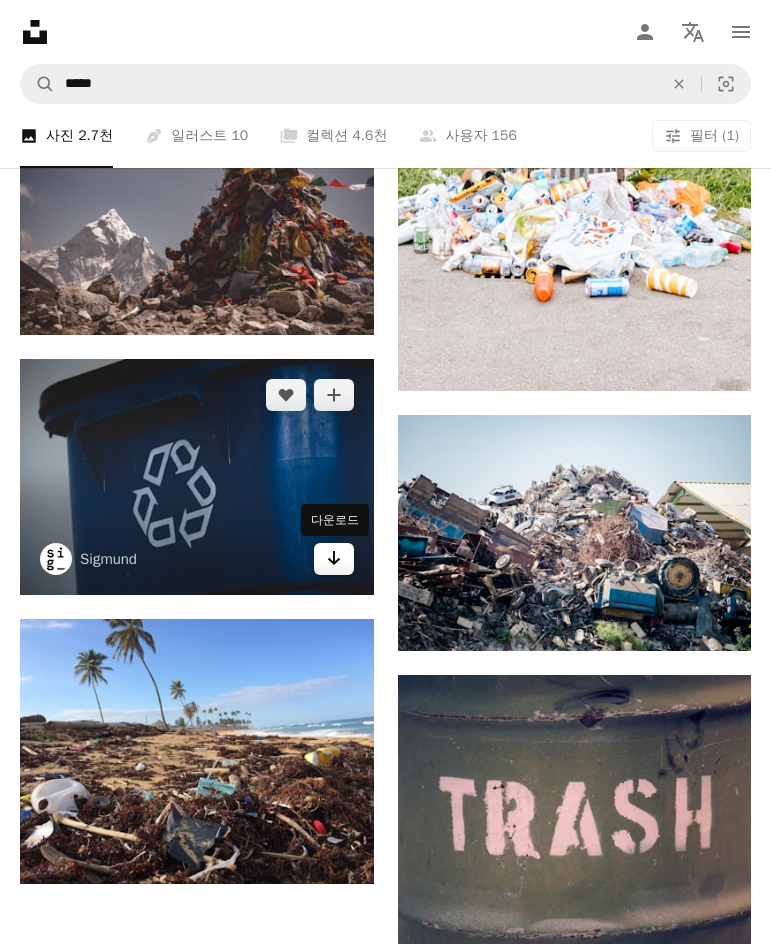 click on "Arrow pointing down" at bounding box center (334, 559) 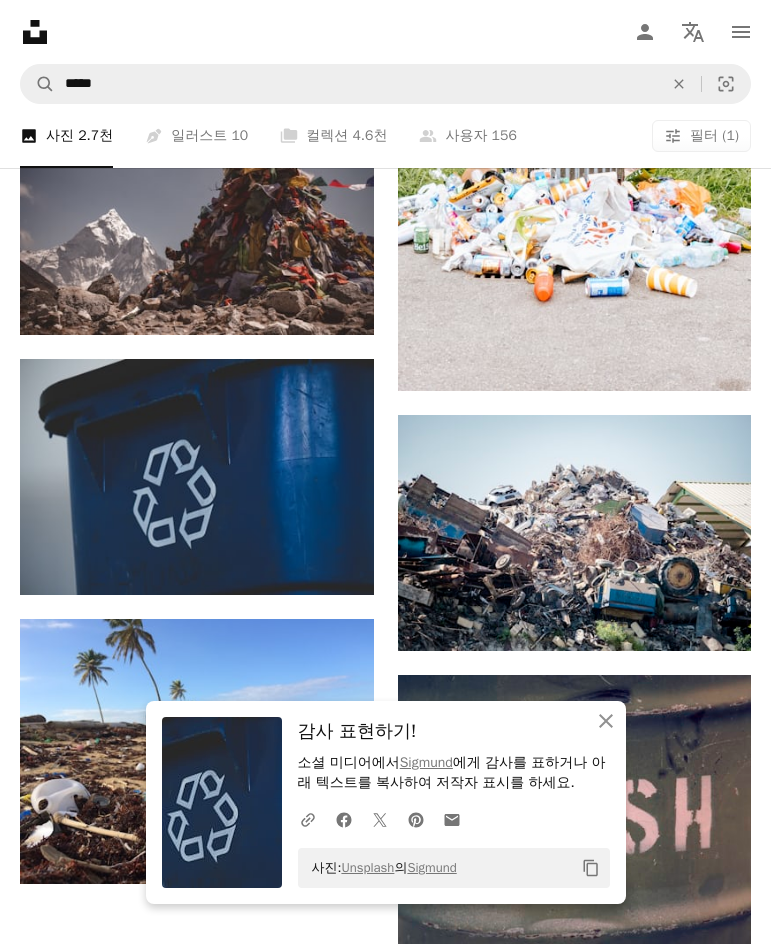click on "Unsplash logo Unsplash 홈 A photo Pen Tool A compass A stack of folders Download Person Localization icon navigation menu" at bounding box center (385, 32) 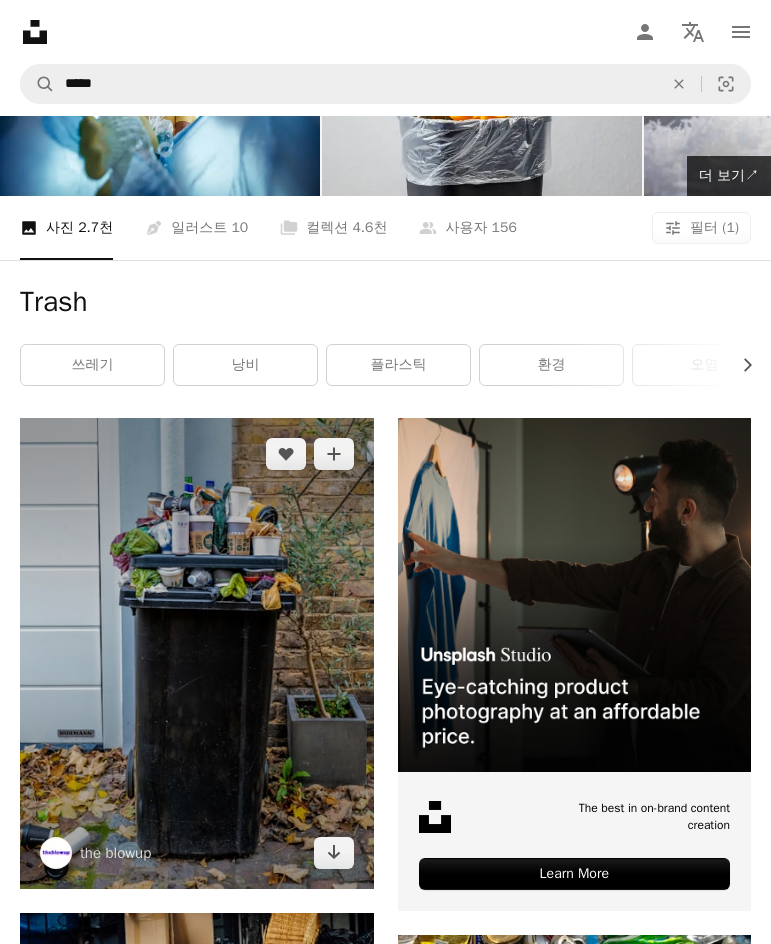 scroll, scrollTop: 300, scrollLeft: 0, axis: vertical 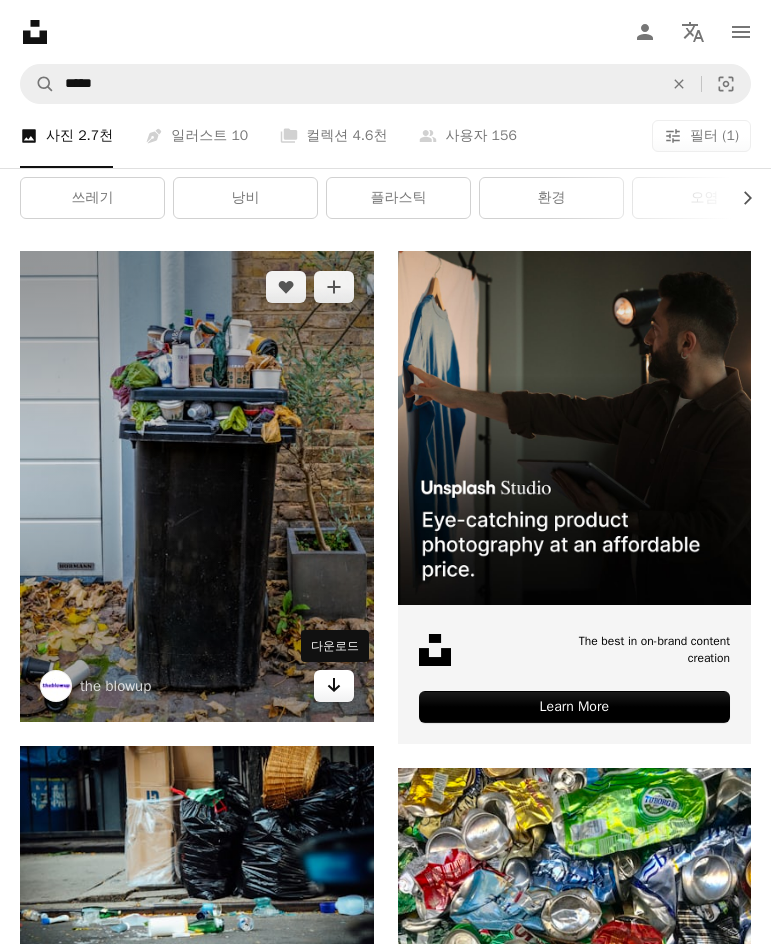 click on "Arrow pointing down" at bounding box center [334, 686] 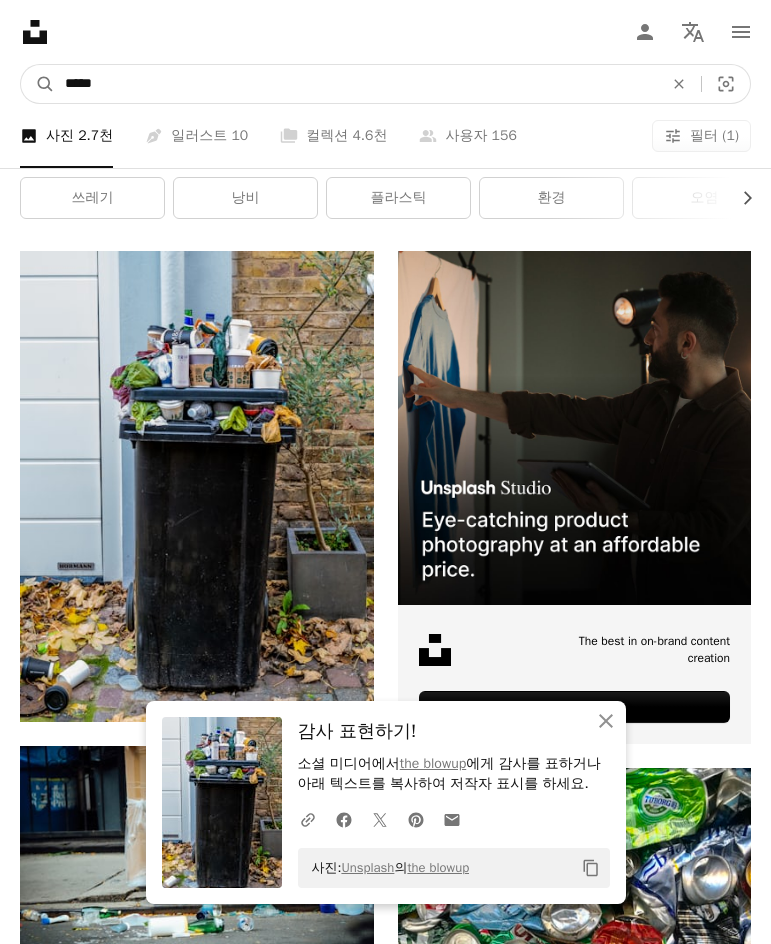 click on "*****" at bounding box center (356, 84) 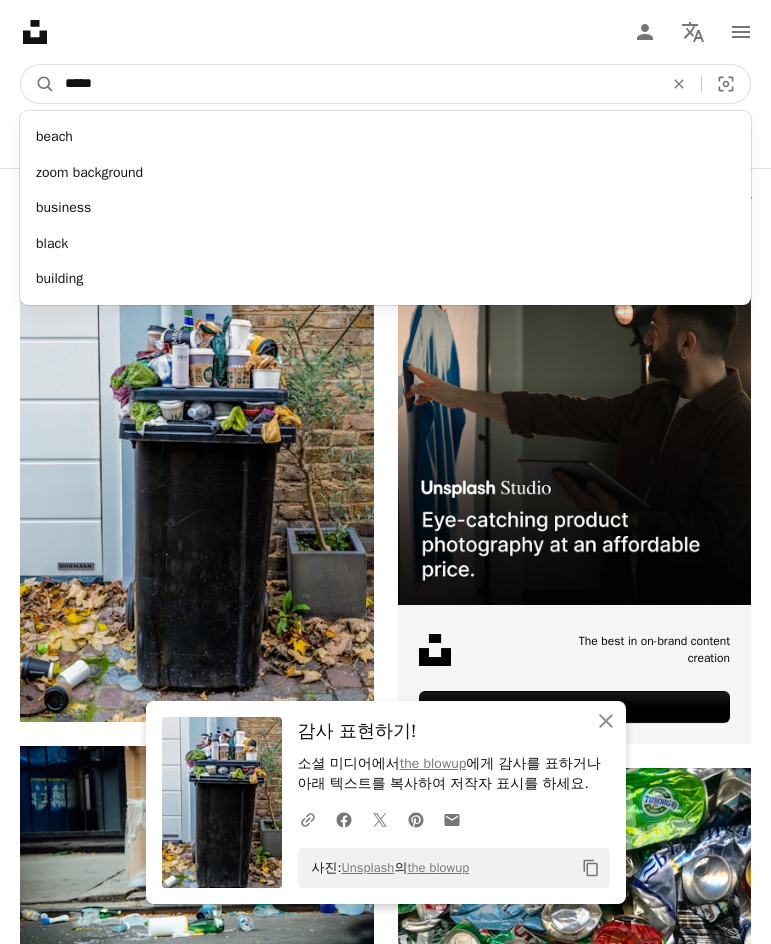 type on "*****" 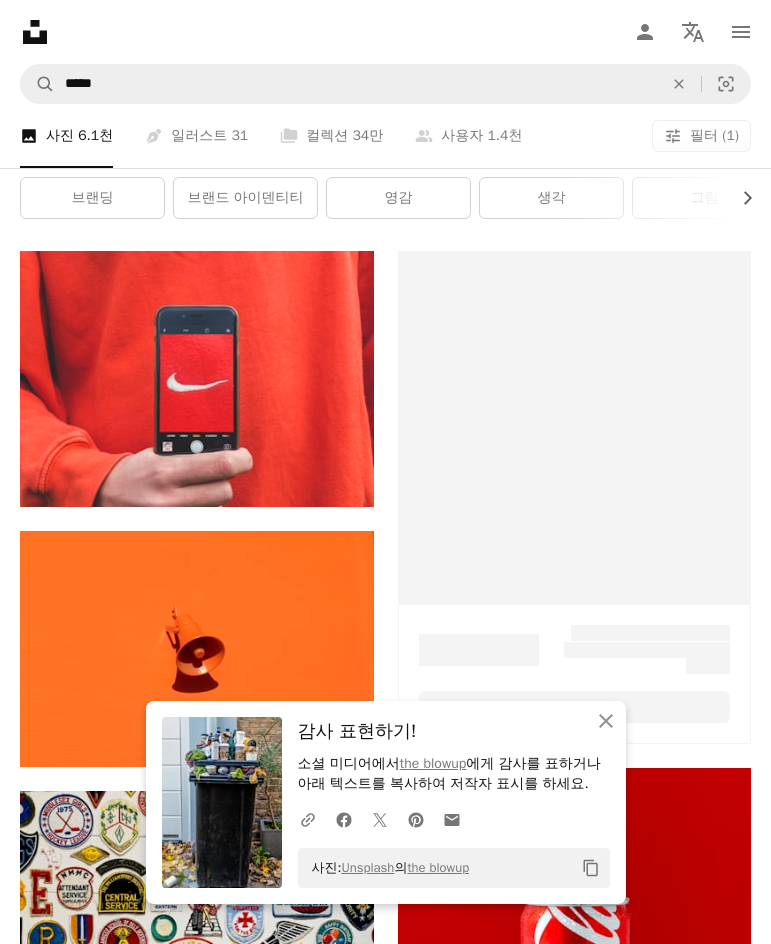 scroll, scrollTop: 0, scrollLeft: 0, axis: both 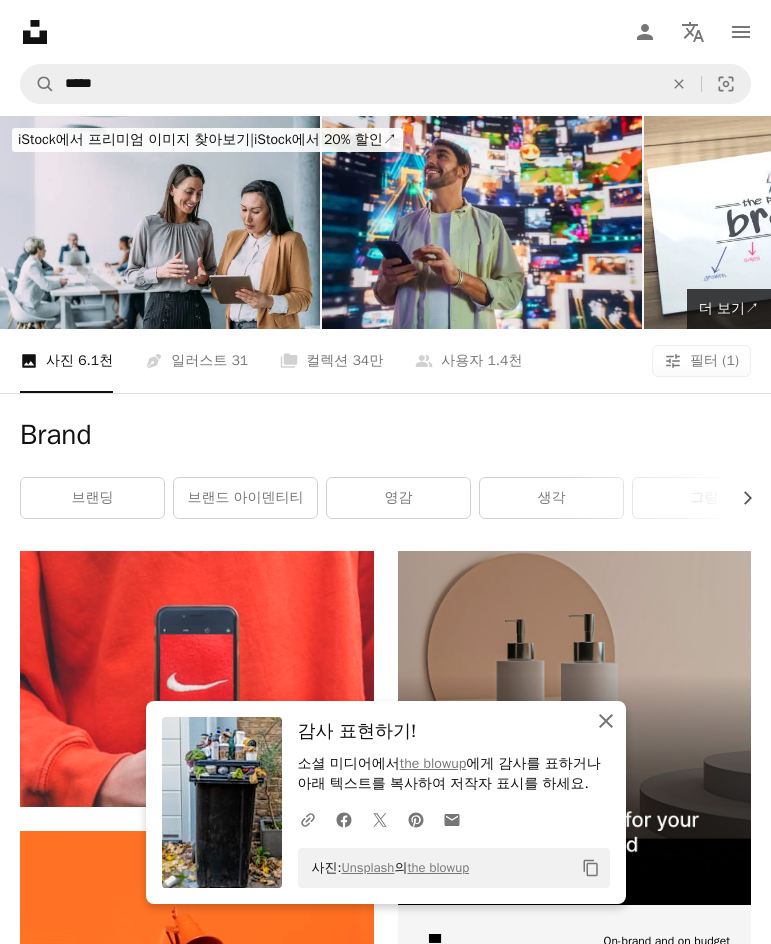 click 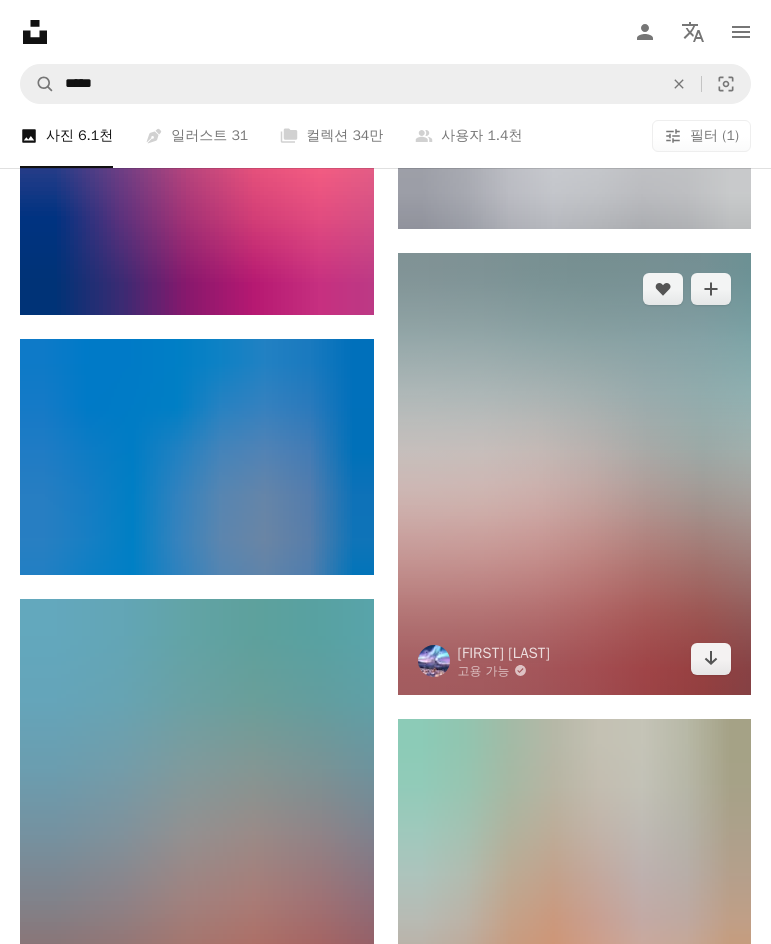 scroll, scrollTop: 1800, scrollLeft: 0, axis: vertical 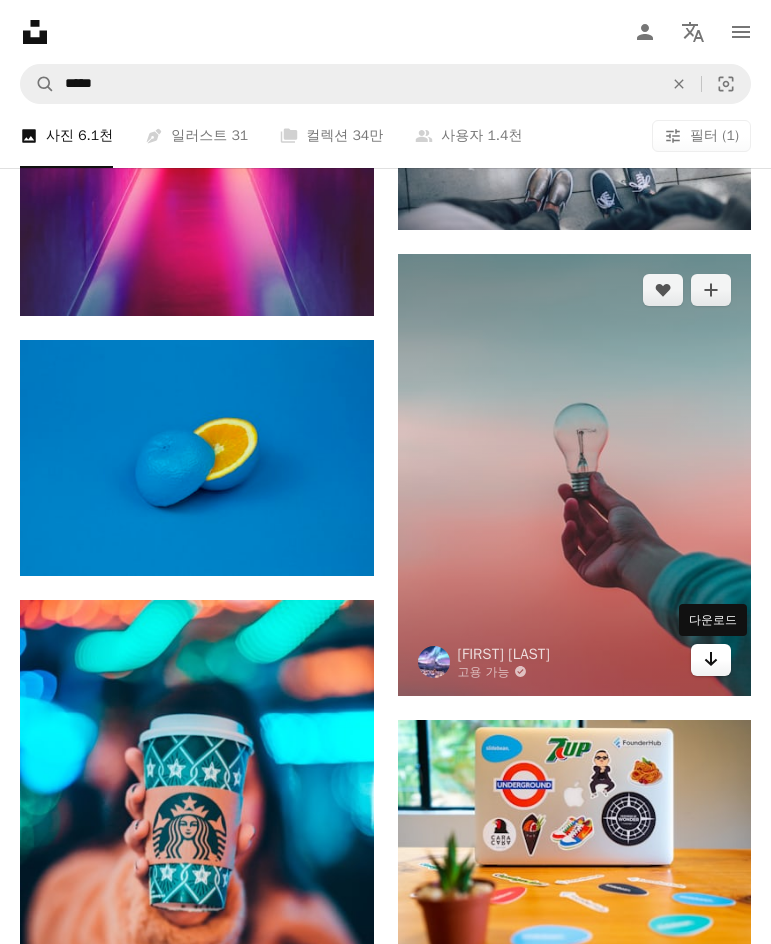 click on "Arrow pointing down" 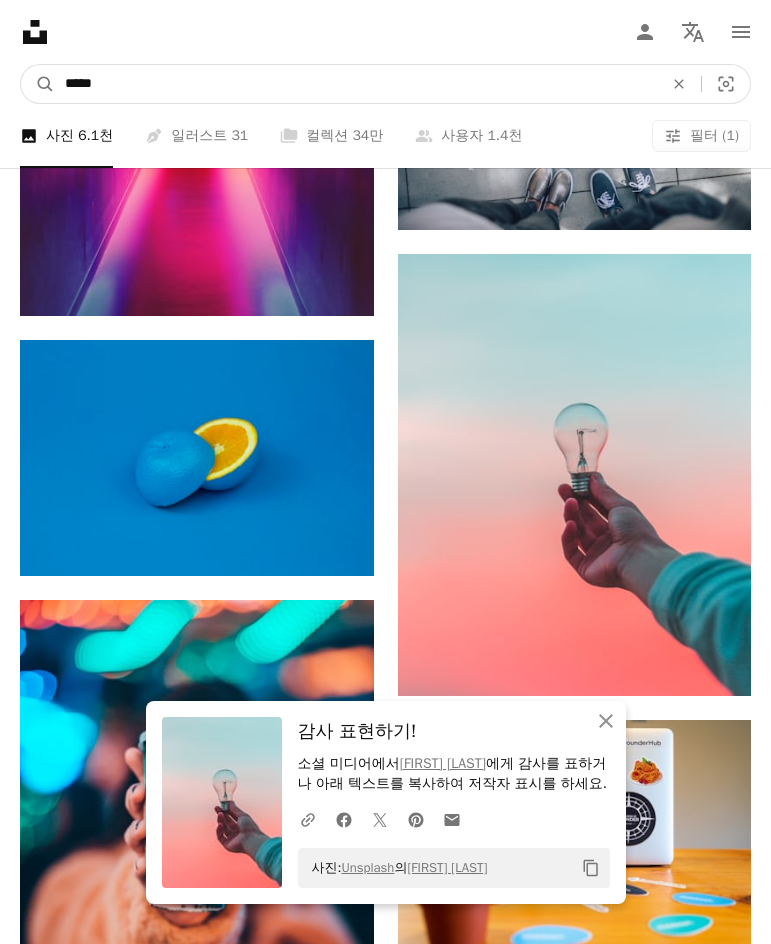 drag, startPoint x: 451, startPoint y: 70, endPoint x: -1, endPoint y: 72, distance: 452.00443 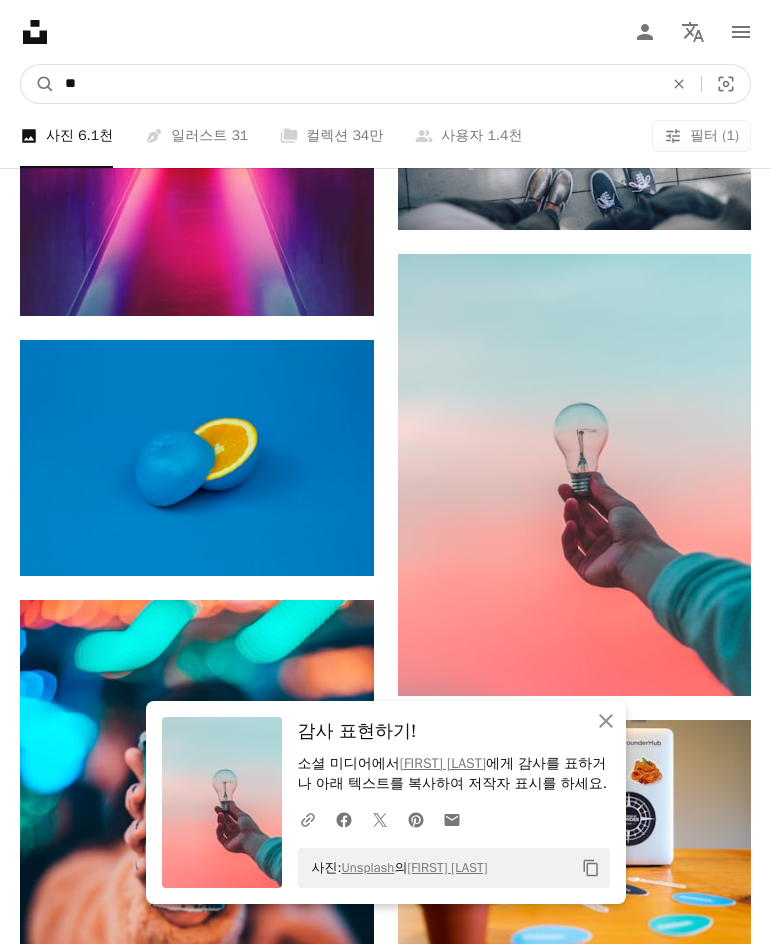 type on "*" 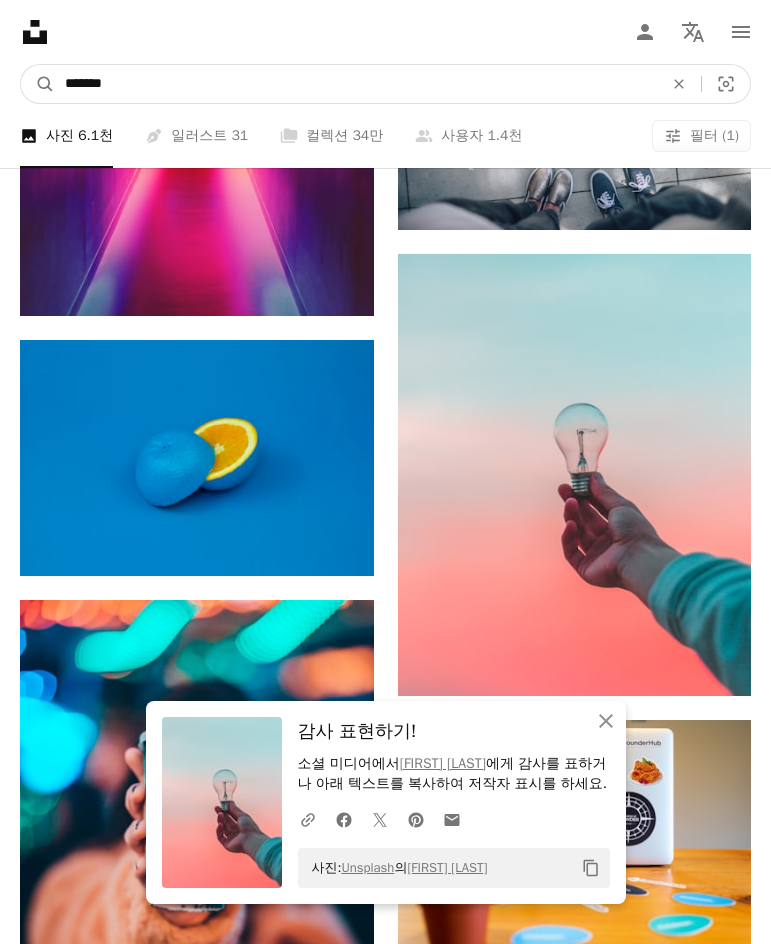 type on "********" 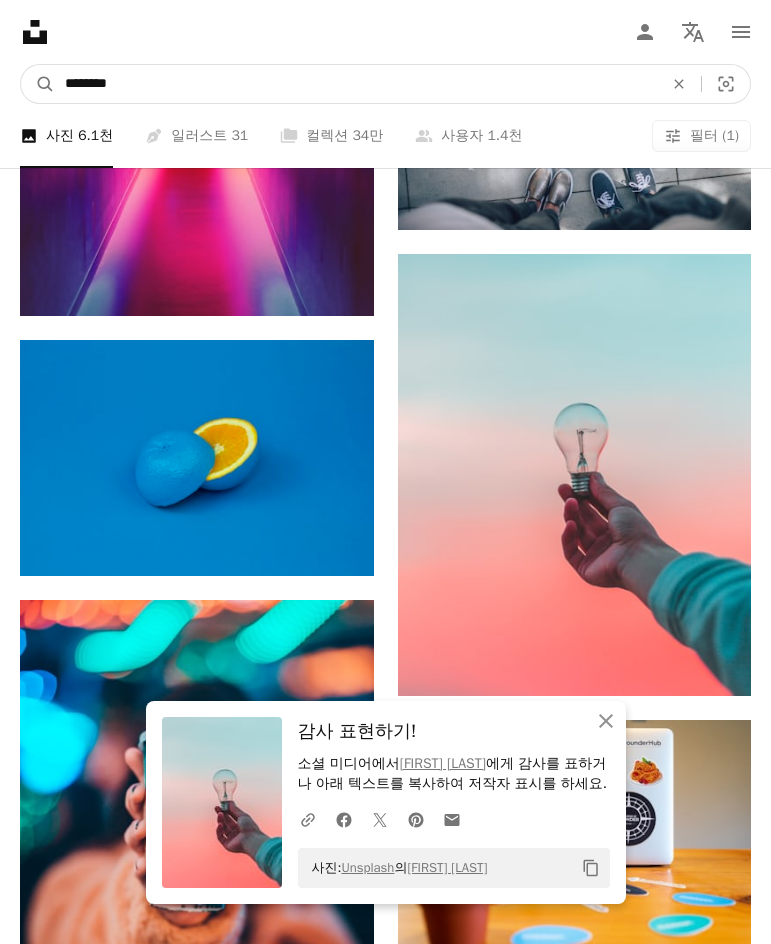 click on "A magnifying glass" at bounding box center [38, 84] 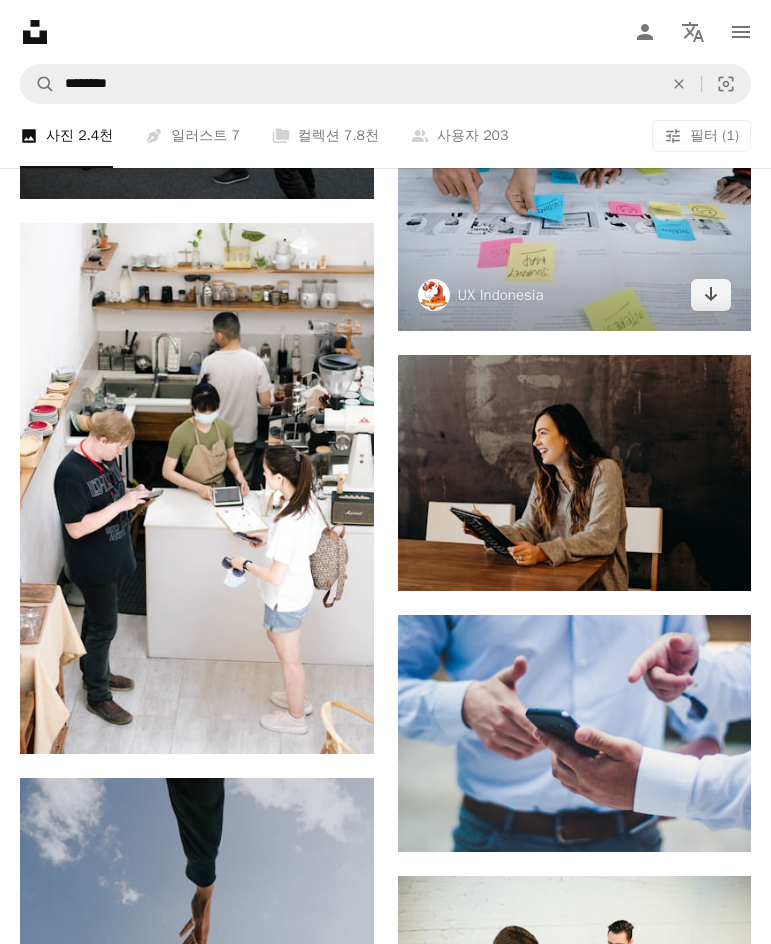 scroll, scrollTop: 3900, scrollLeft: 0, axis: vertical 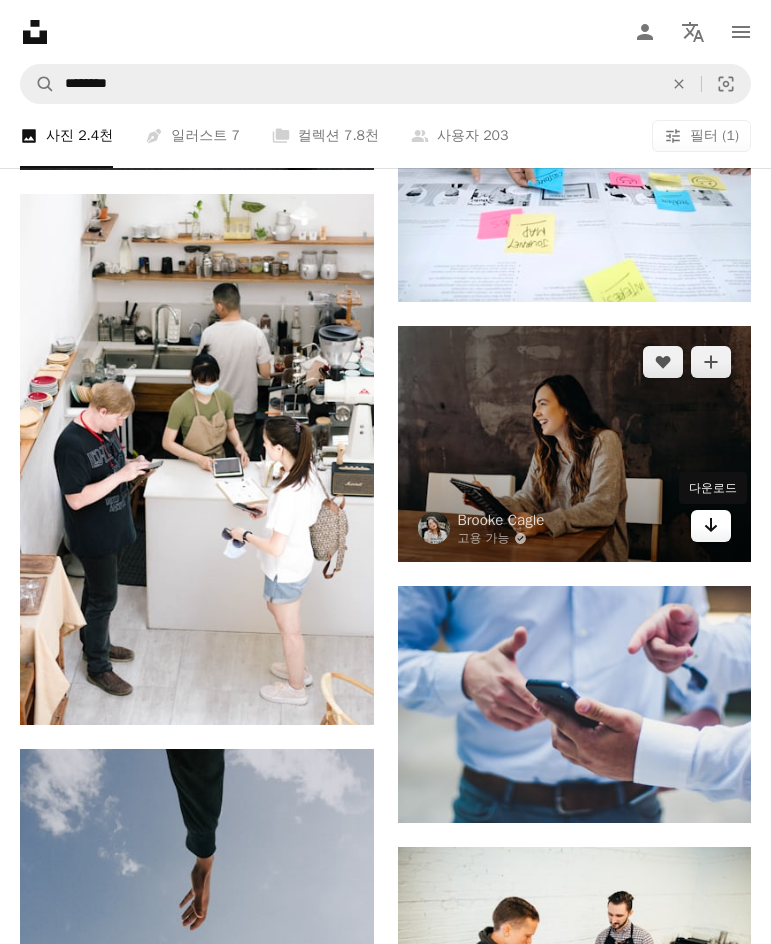 click on "Arrow pointing down" at bounding box center [711, 526] 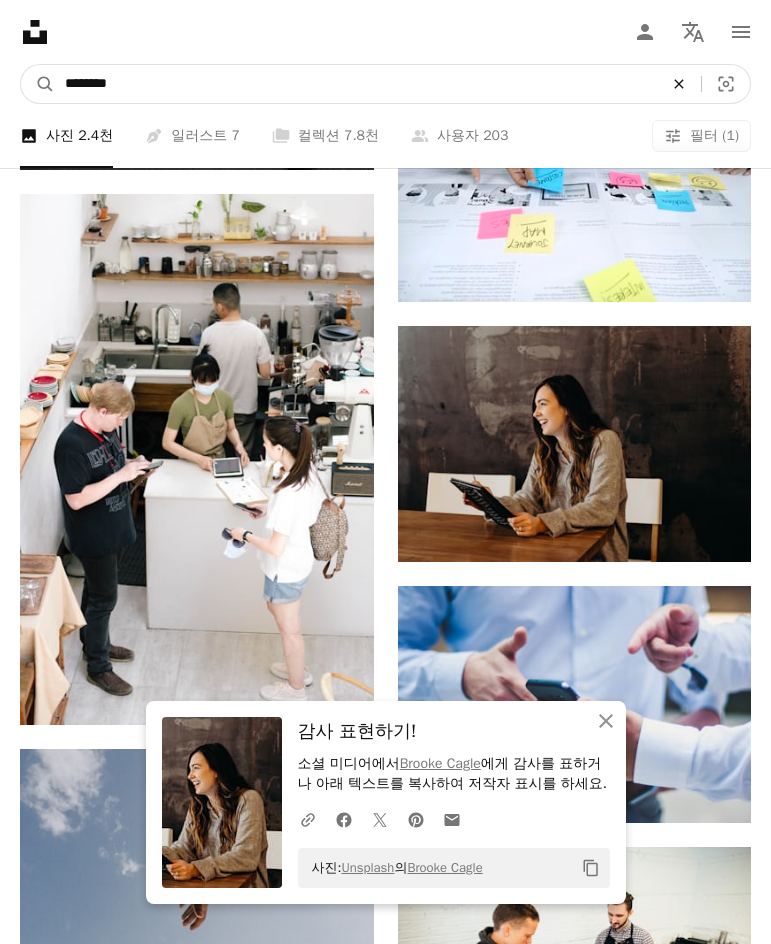 click on "An X shape" 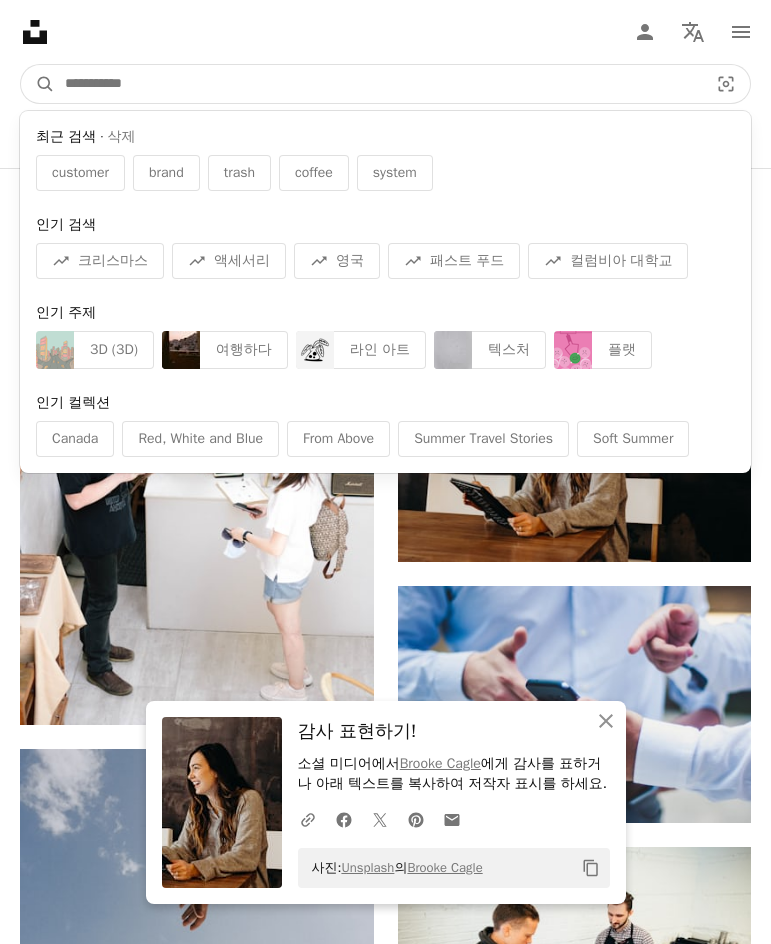 click at bounding box center (378, 84) 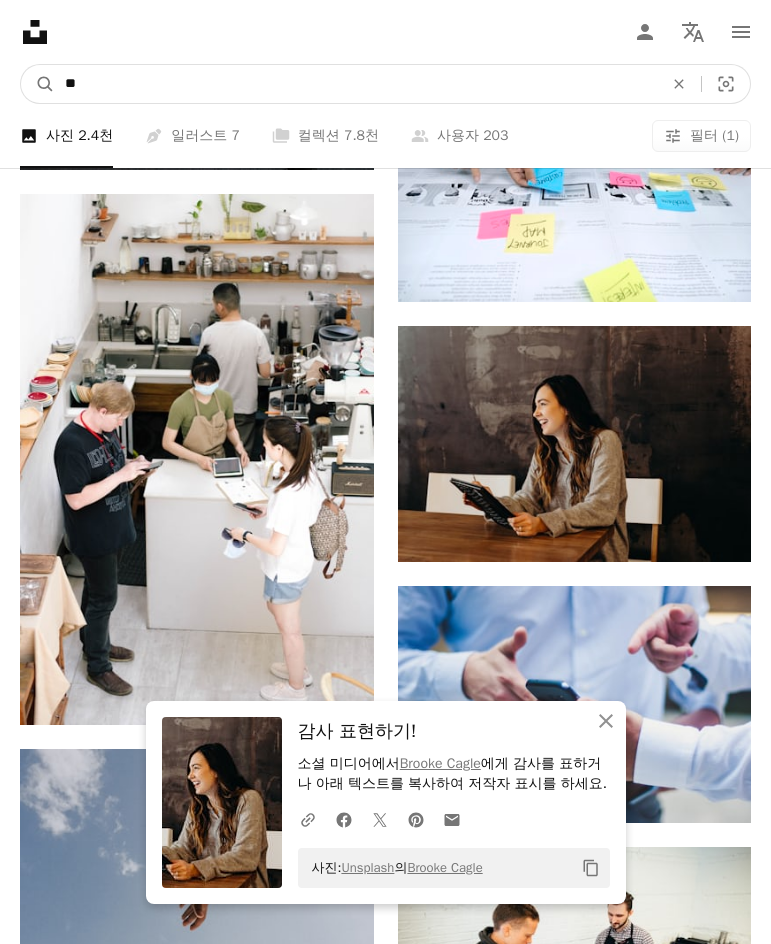type on "*" 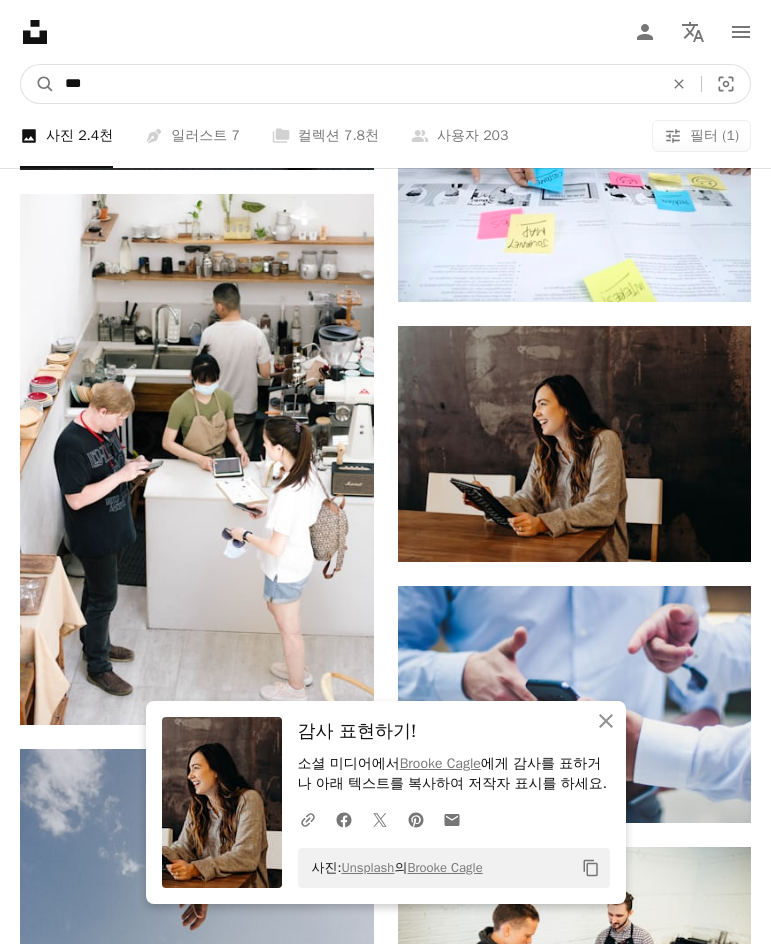 type on "***" 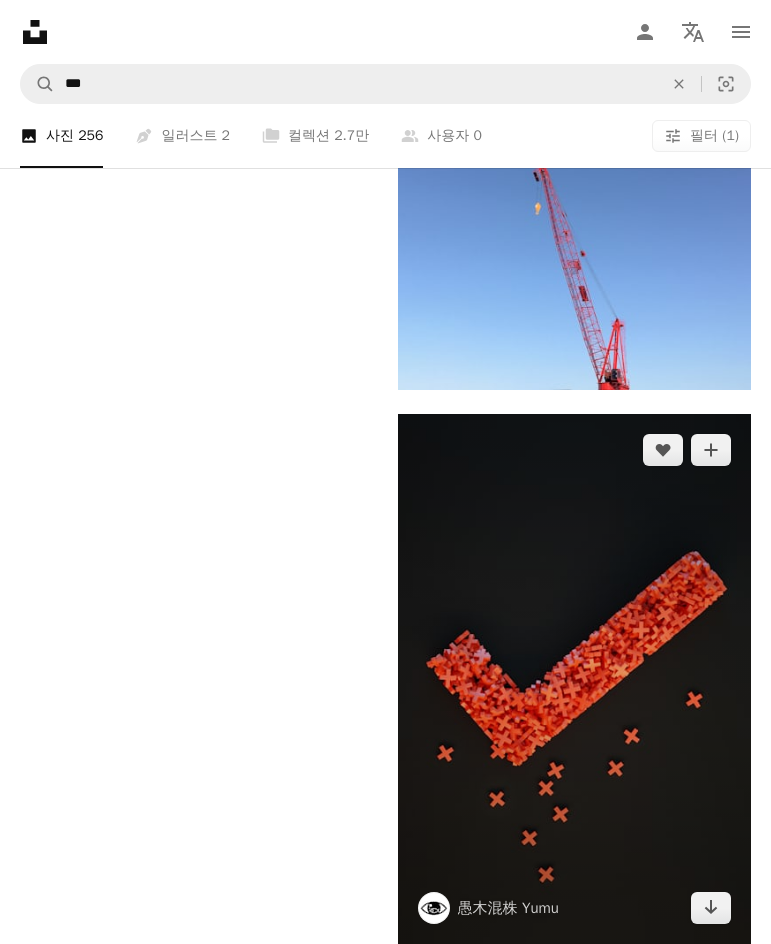 scroll, scrollTop: 4400, scrollLeft: 0, axis: vertical 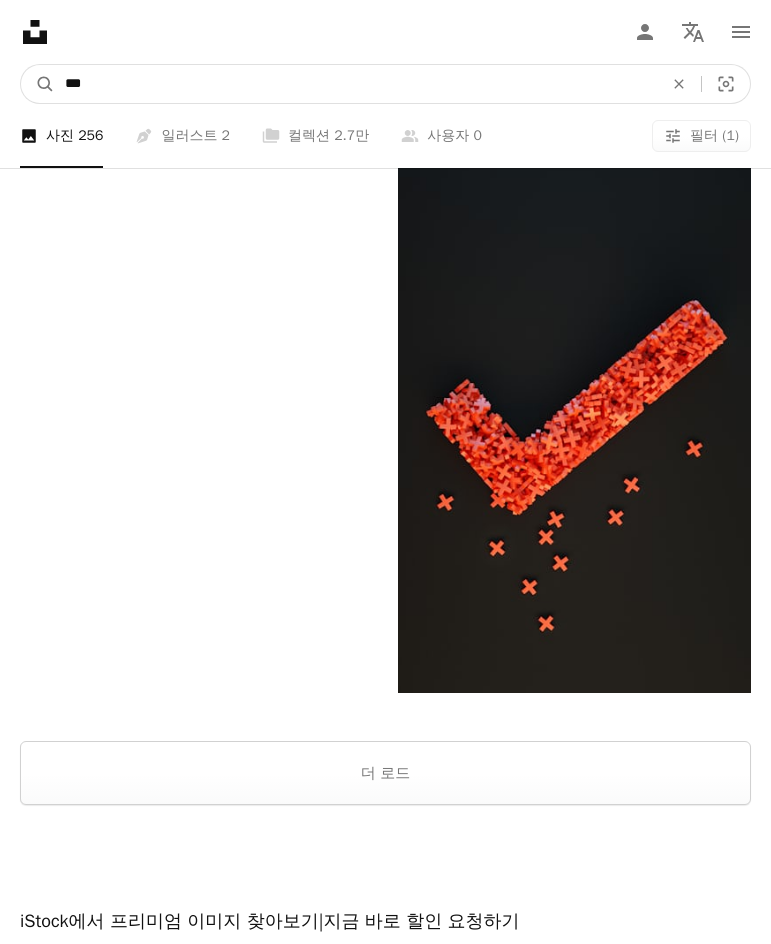 drag, startPoint x: 235, startPoint y: 84, endPoint x: -1, endPoint y: 86, distance: 236.00847 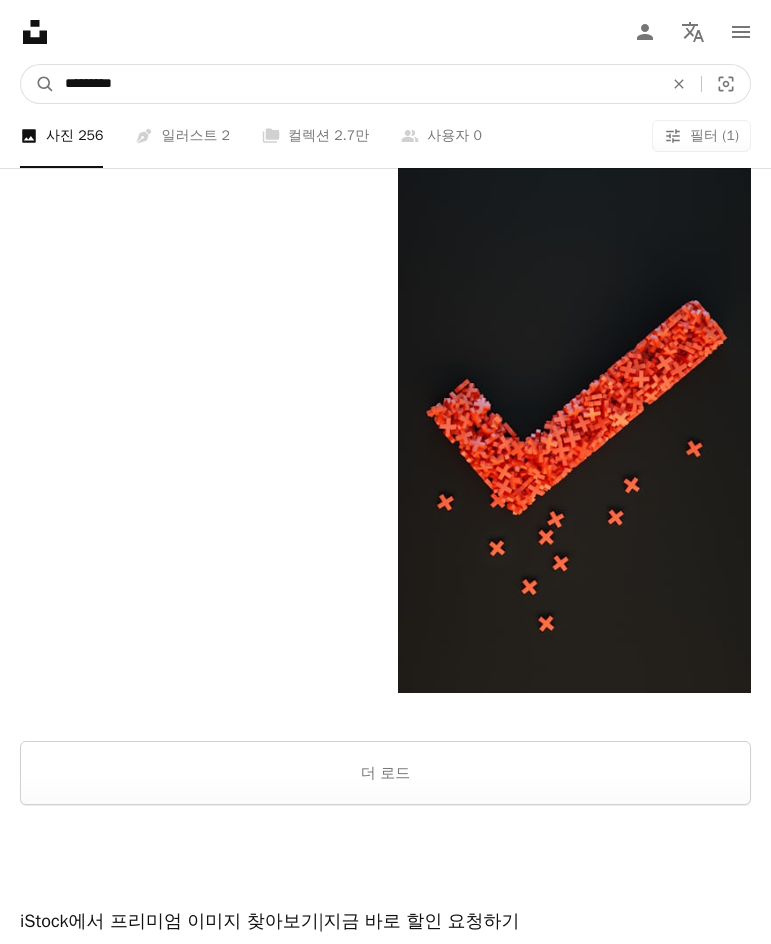 type on "**********" 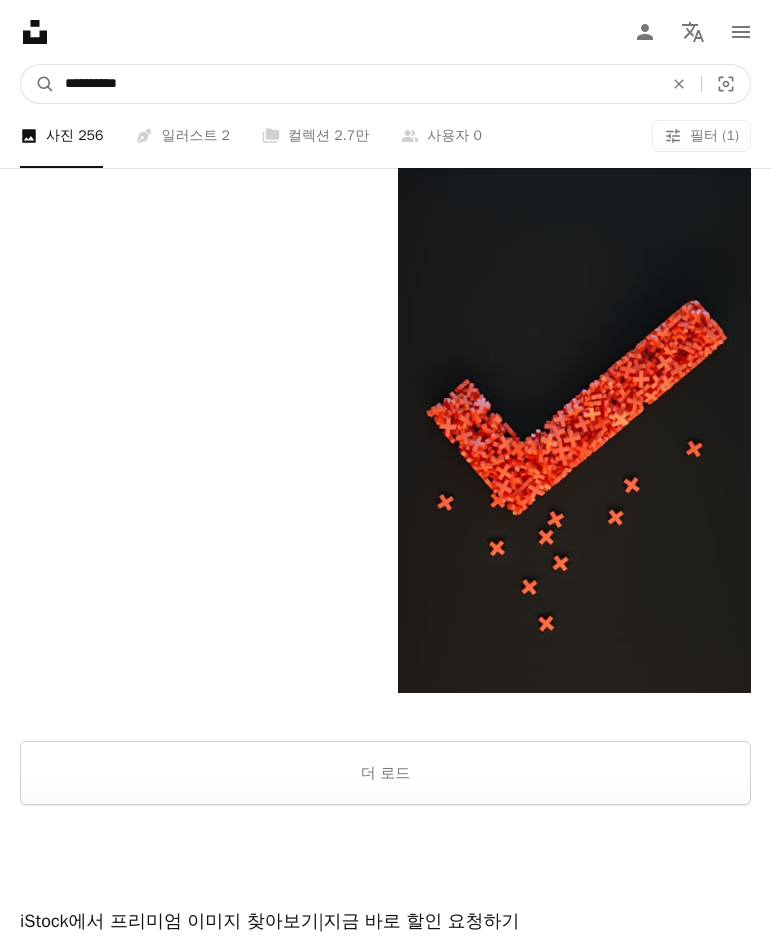 click on "A magnifying glass" at bounding box center [38, 84] 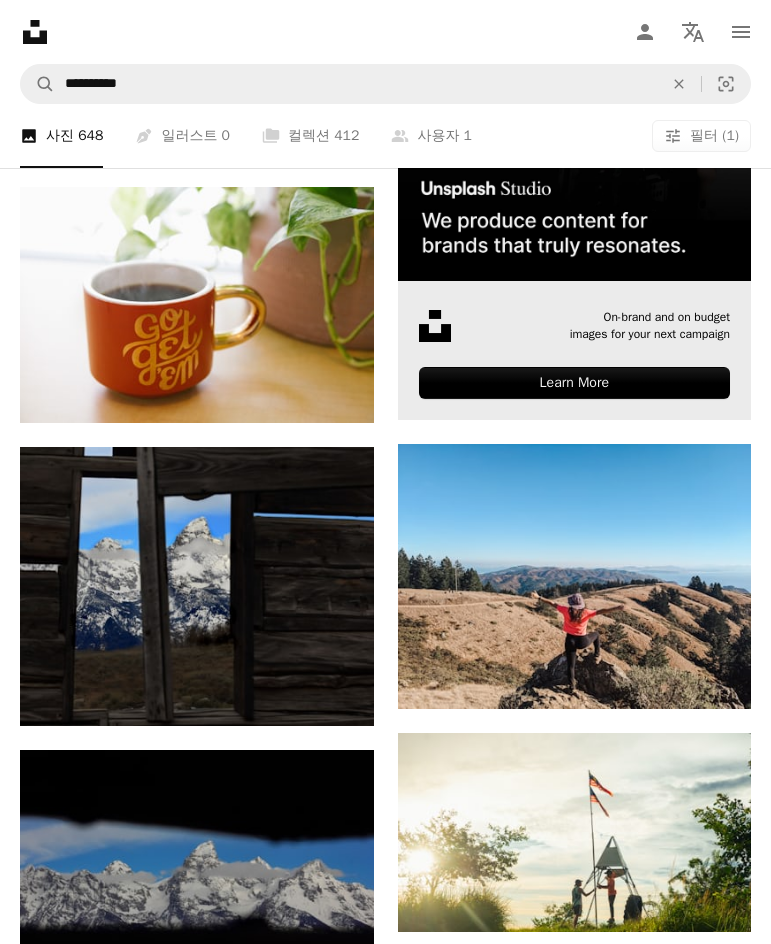 scroll, scrollTop: 400, scrollLeft: 0, axis: vertical 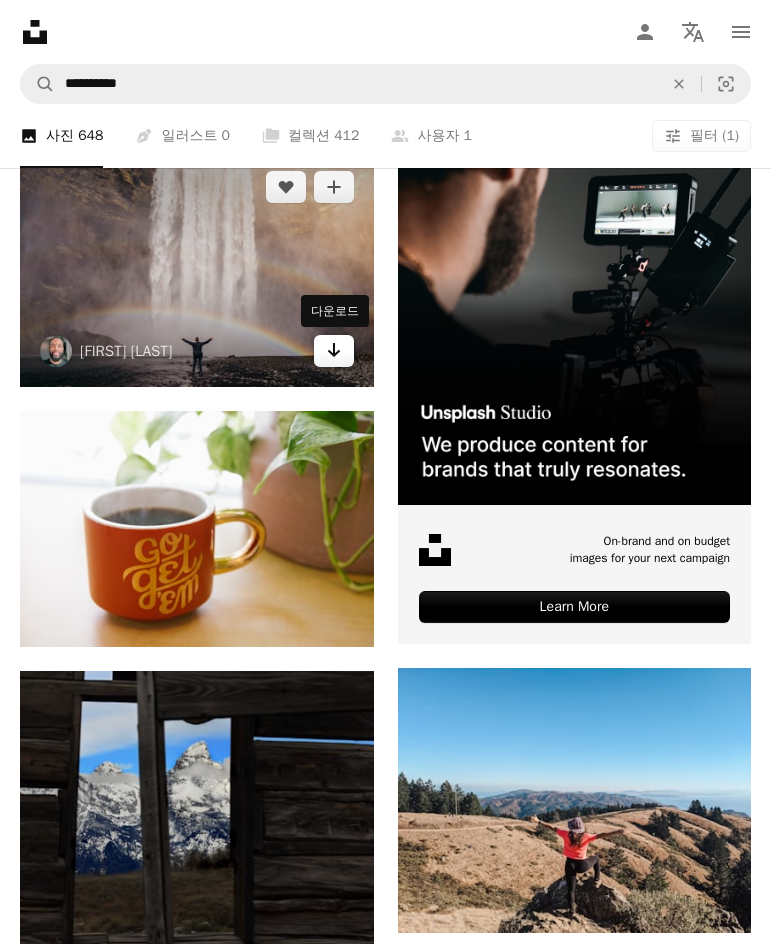 click on "Arrow pointing down" at bounding box center (334, 351) 